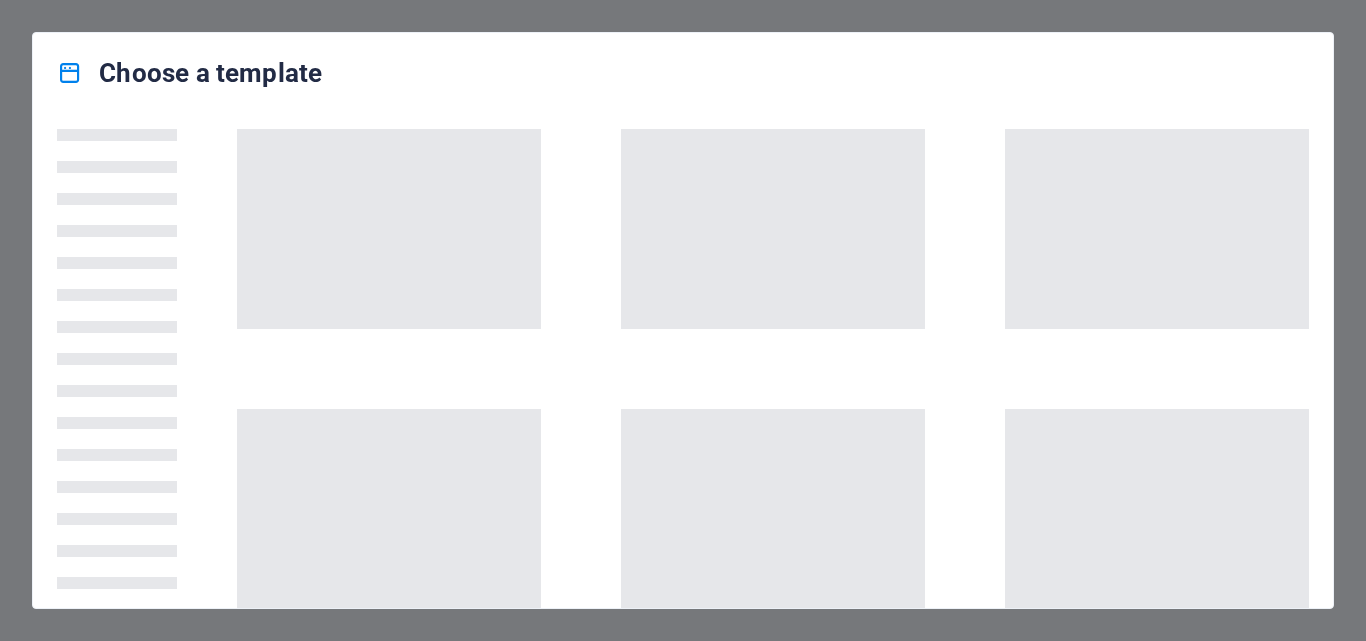 scroll, scrollTop: 0, scrollLeft: 0, axis: both 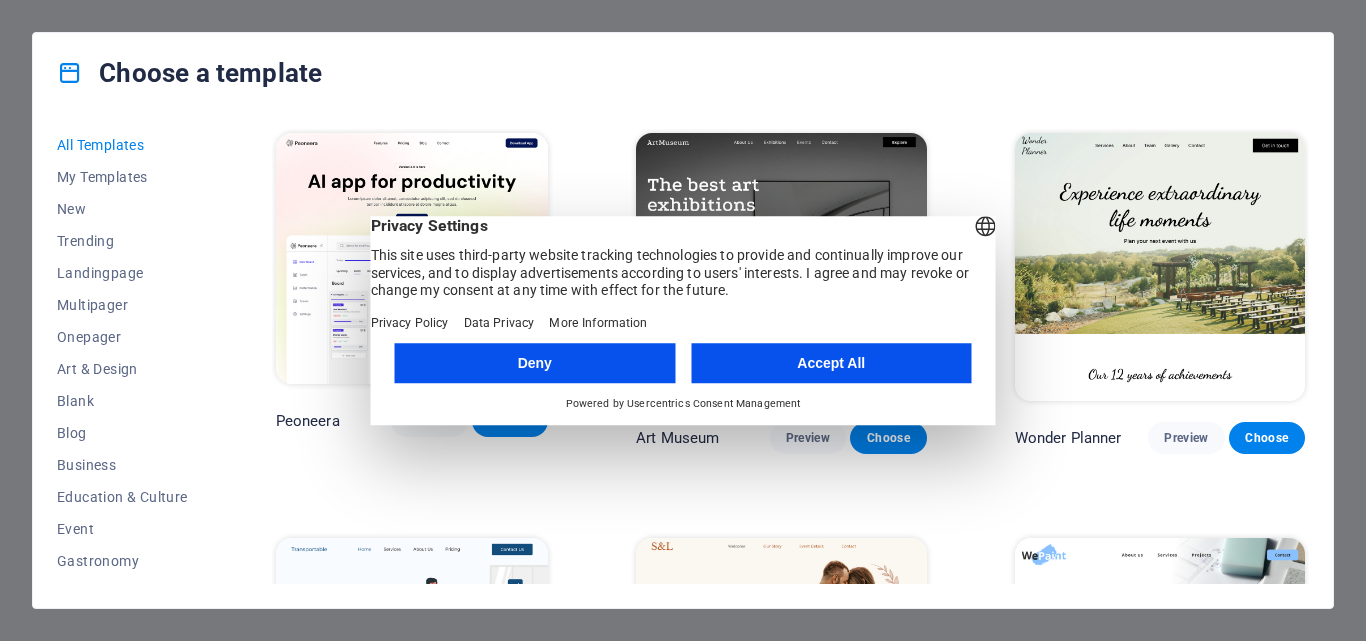 click on "Accept All" at bounding box center (831, 363) 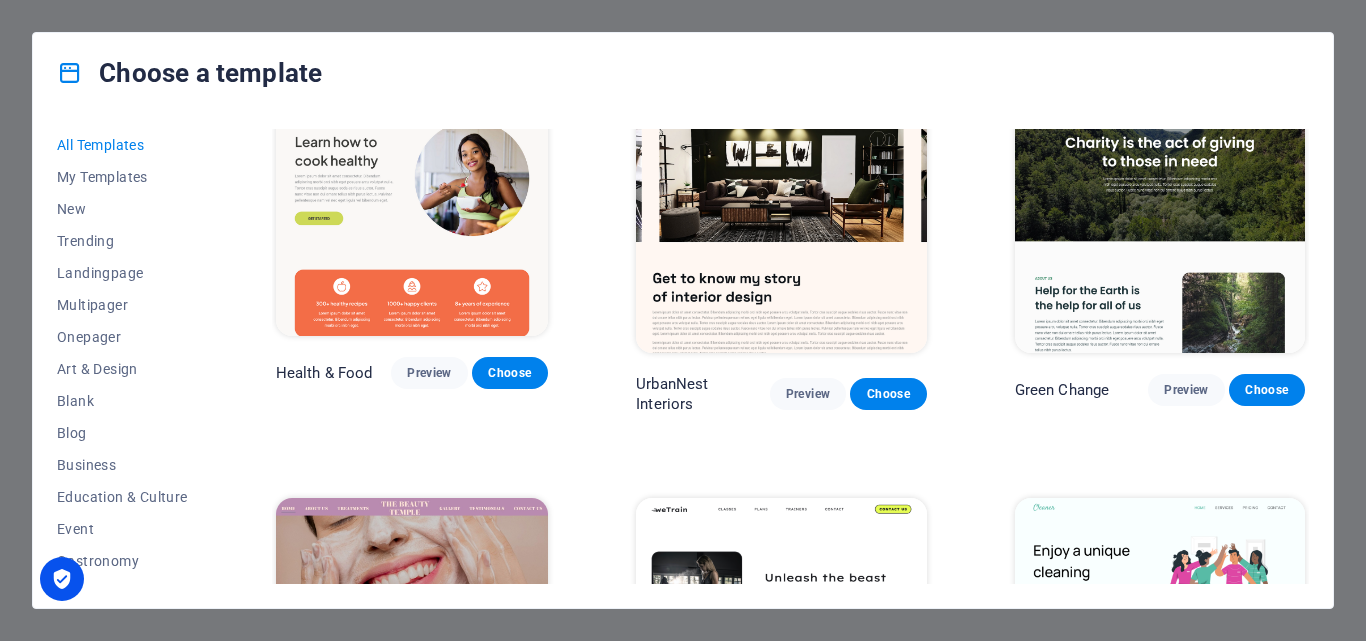 scroll, scrollTop: 1600, scrollLeft: 0, axis: vertical 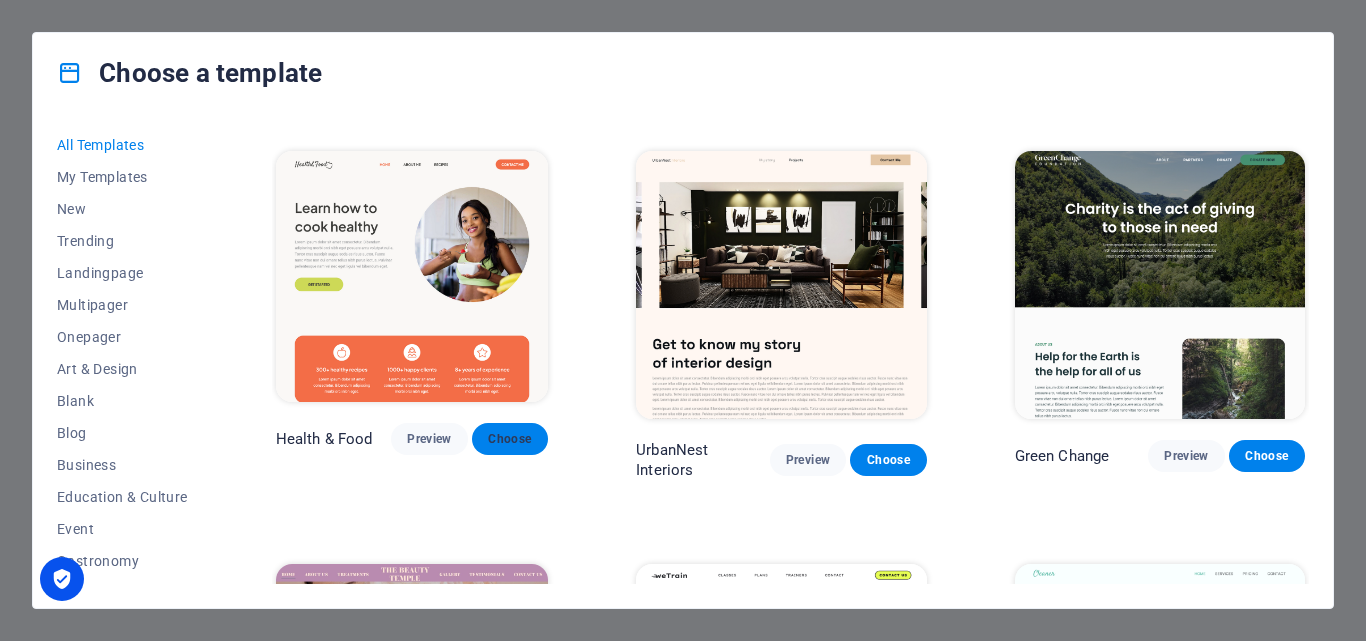 click on "Choose" at bounding box center (510, 439) 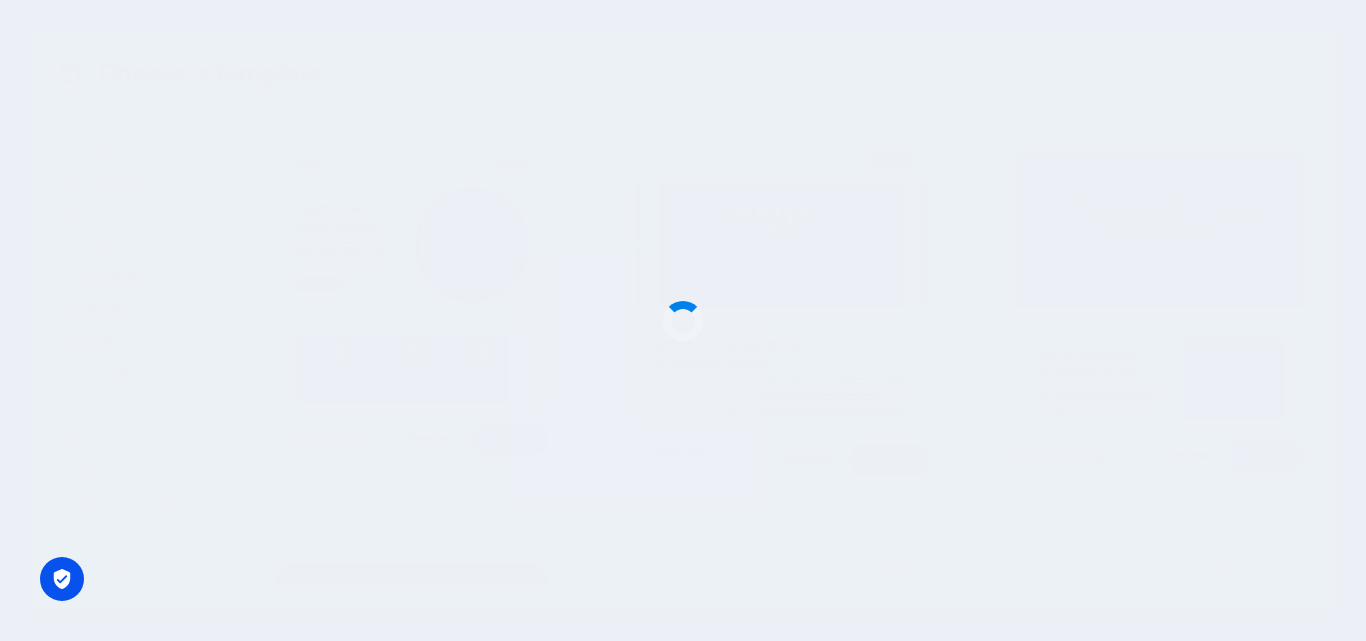 type 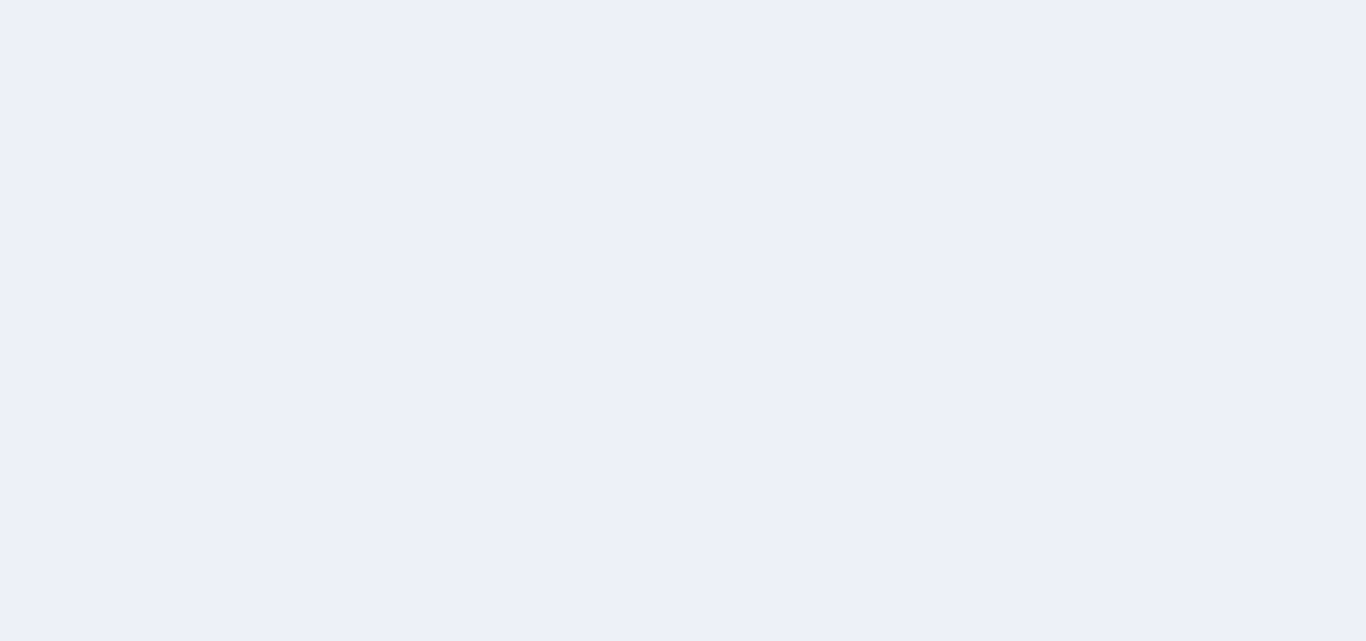 scroll, scrollTop: 0, scrollLeft: 0, axis: both 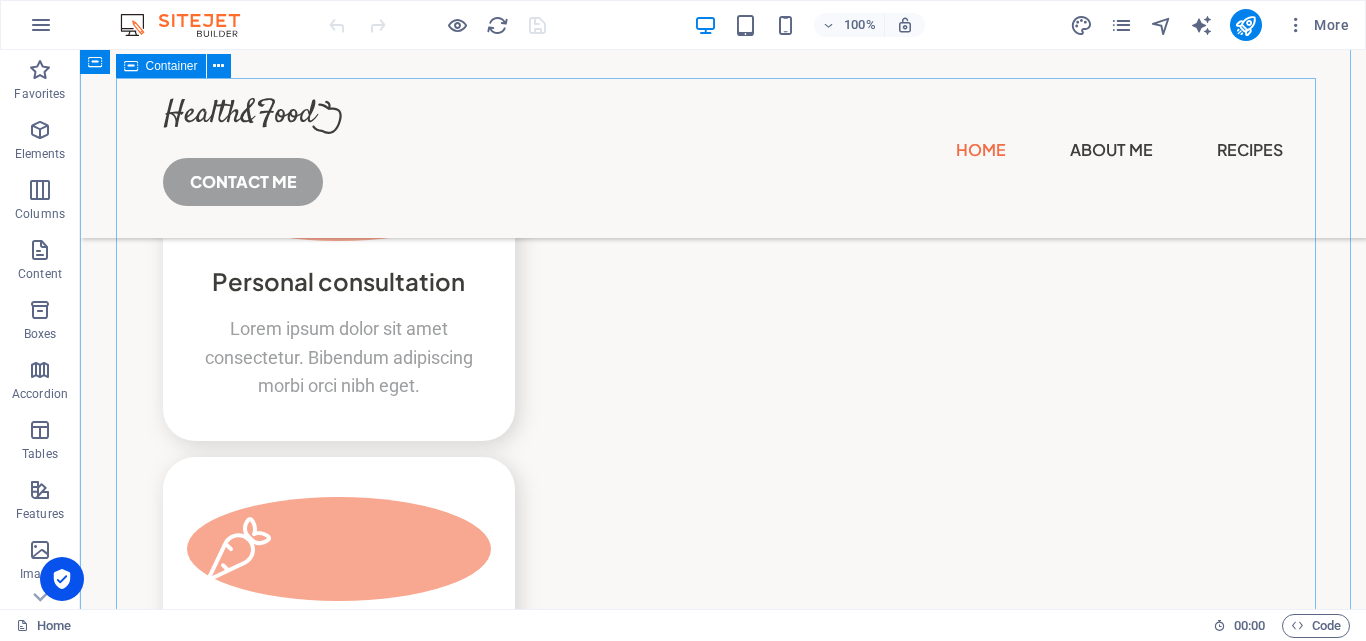 click on "Subscribe to my Newsletter Lorem ipsum dolor sit amet consectetur. Bibendum adipiscing morbi orci nibh eget posuere arcu volutpat nulla. Submit   I have read and understand the privacy policy. Unreadable? Regenerate" at bounding box center [723, 8657] 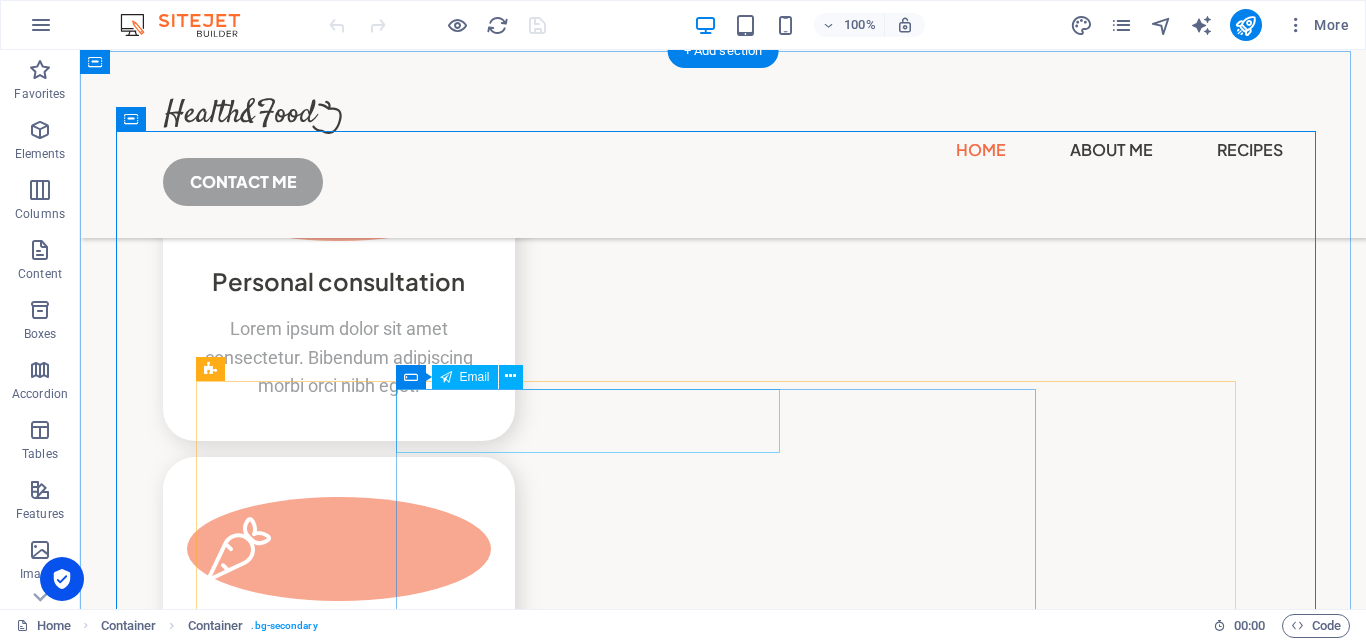 scroll, scrollTop: 4699, scrollLeft: 0, axis: vertical 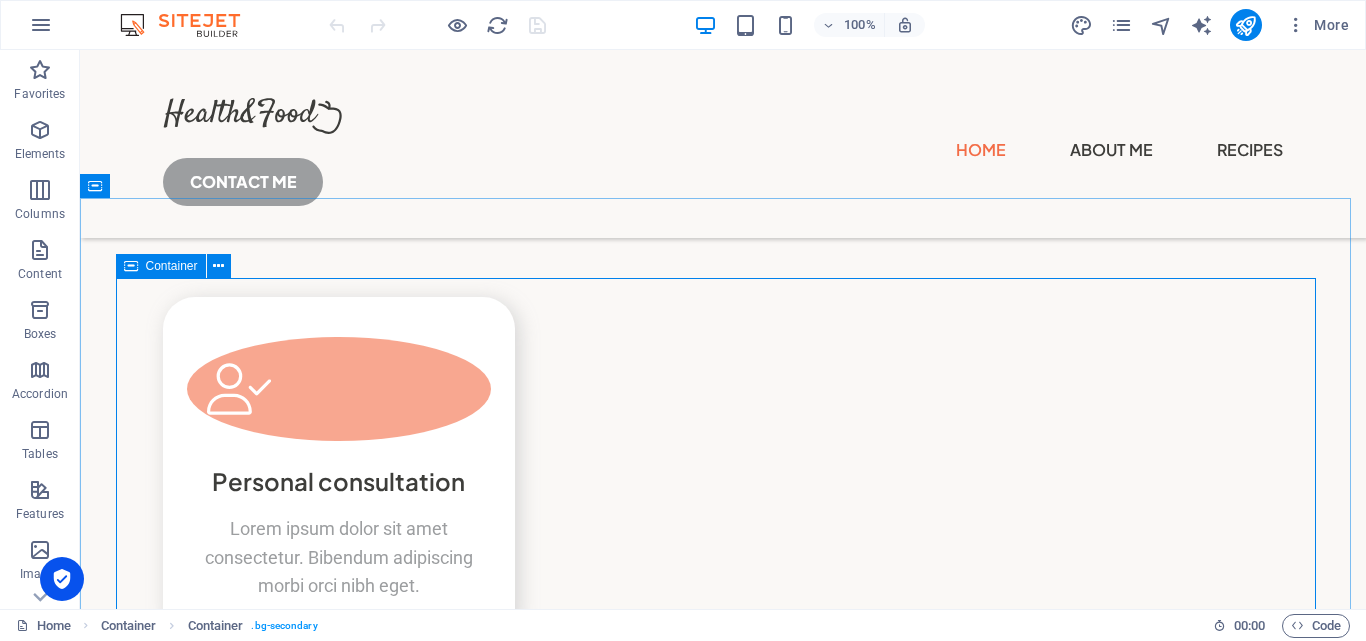 click on "Container" at bounding box center [172, 266] 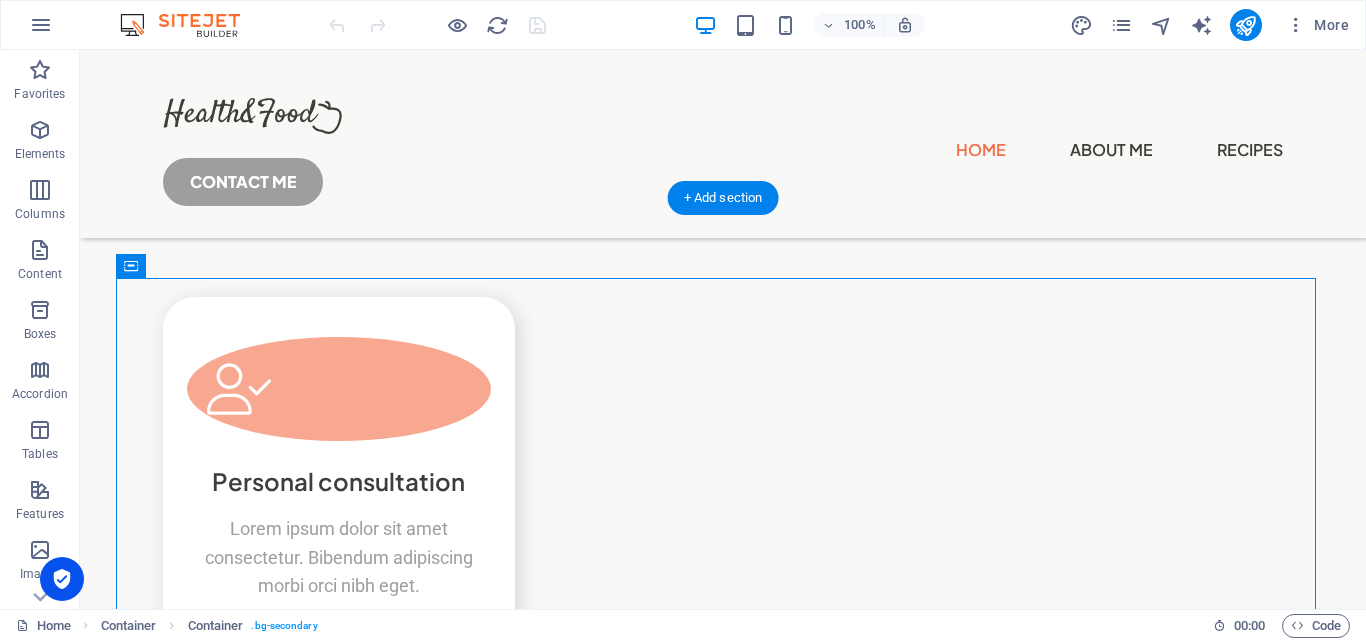 drag, startPoint x: 271, startPoint y: 325, endPoint x: 238, endPoint y: 351, distance: 42.0119 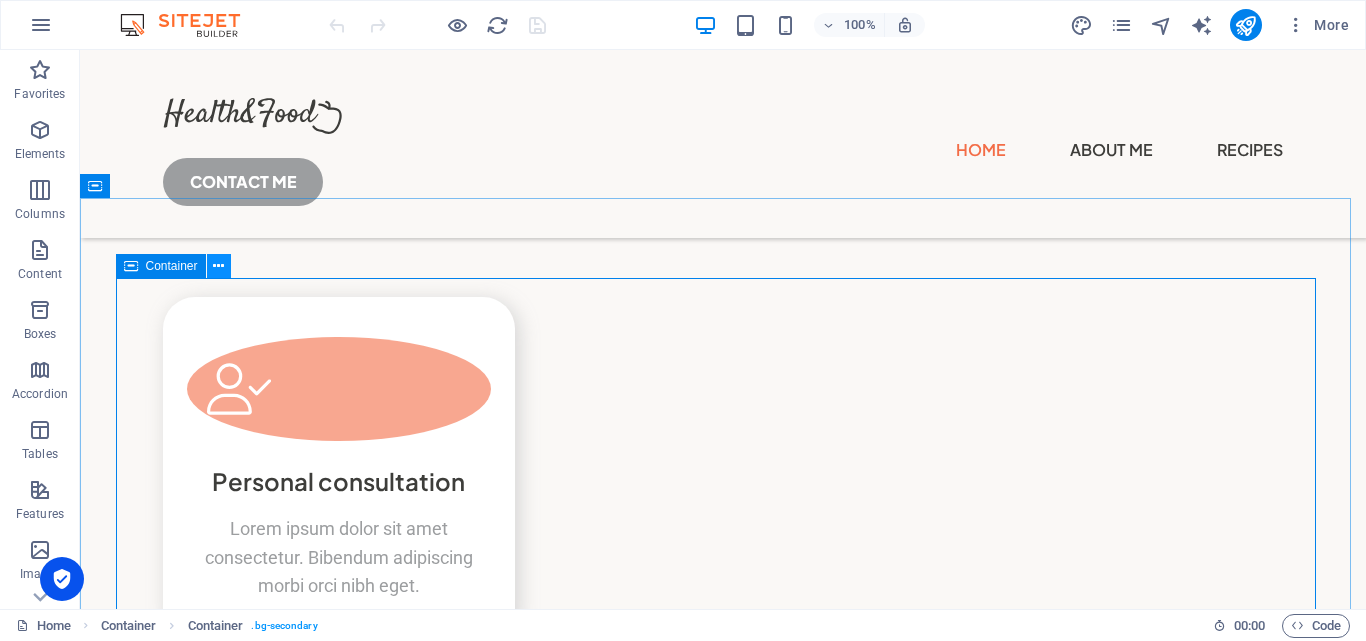 click at bounding box center (218, 266) 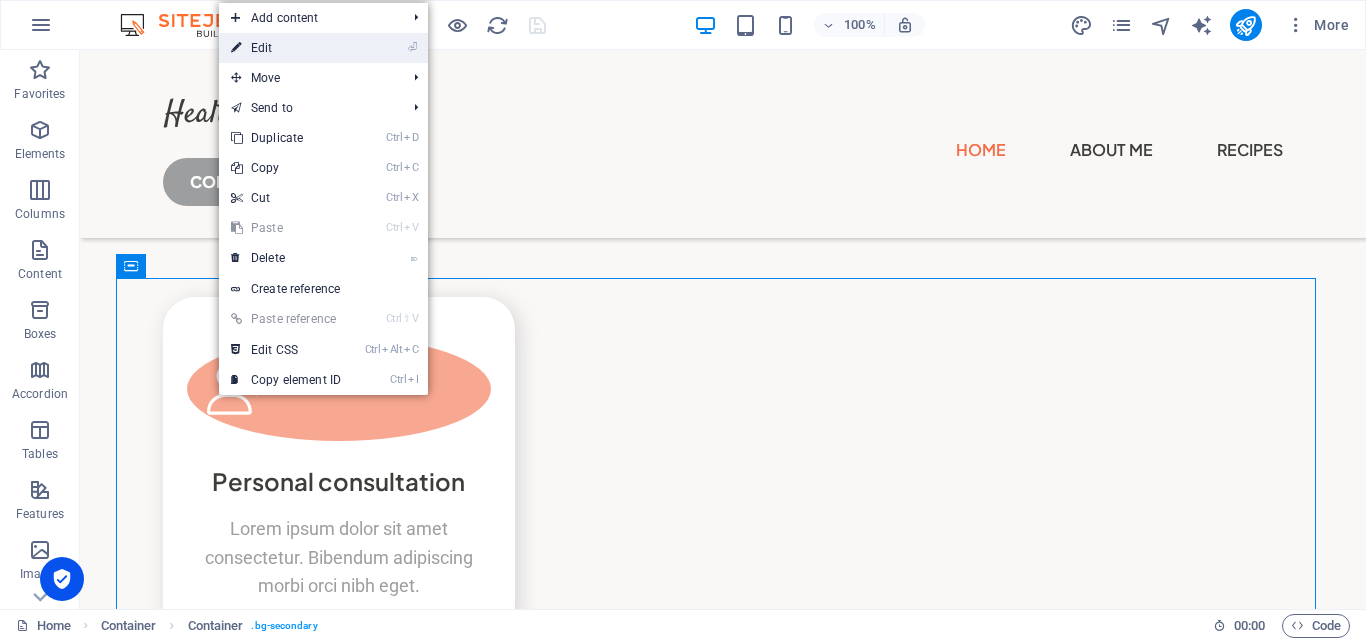 click on "⏎  Edit" at bounding box center [286, 48] 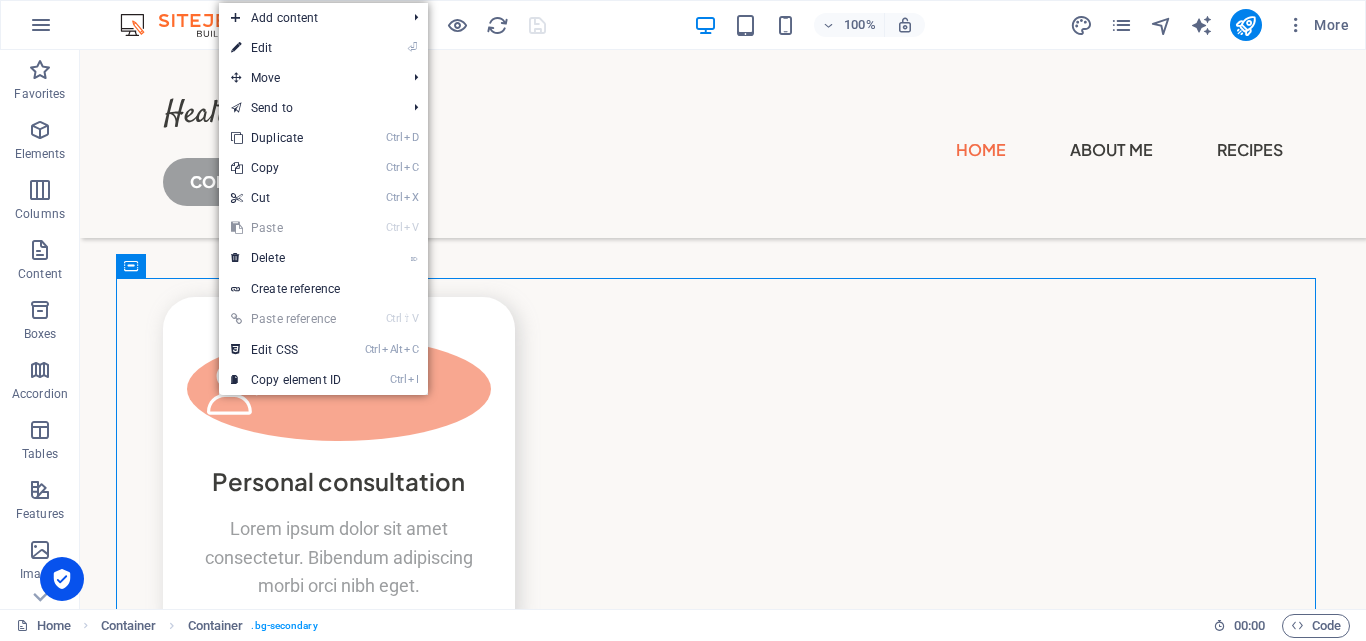 select on "rem" 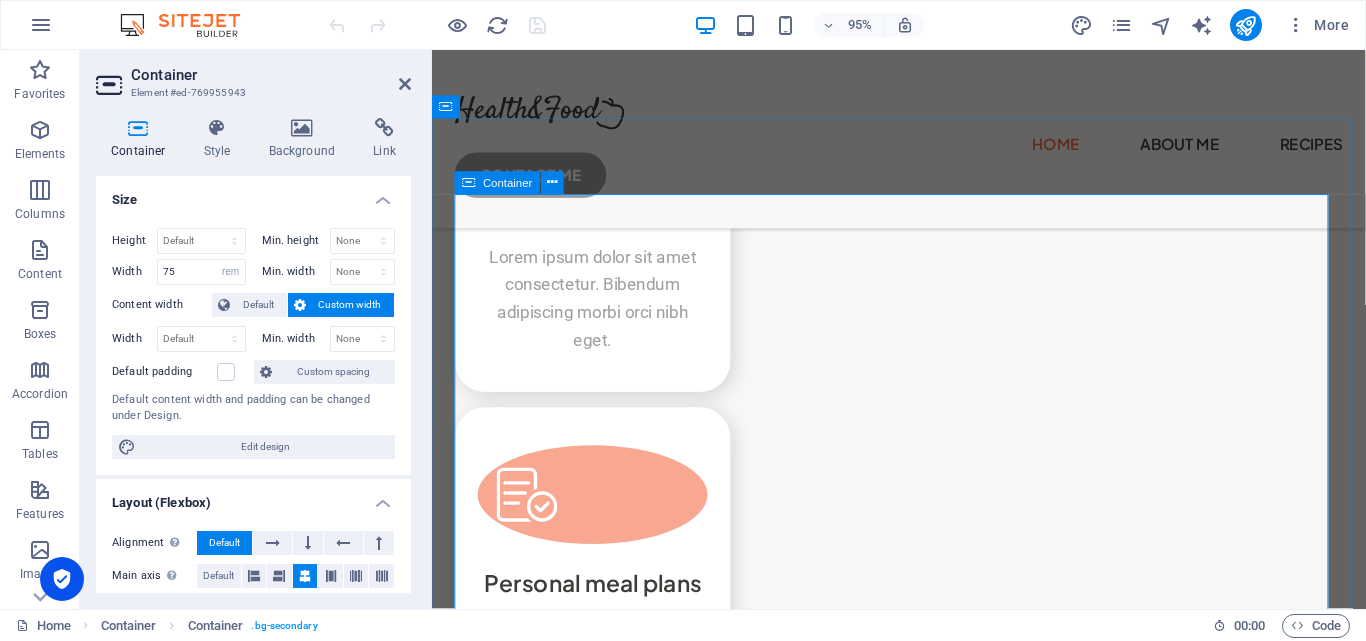 scroll, scrollTop: 5099, scrollLeft: 0, axis: vertical 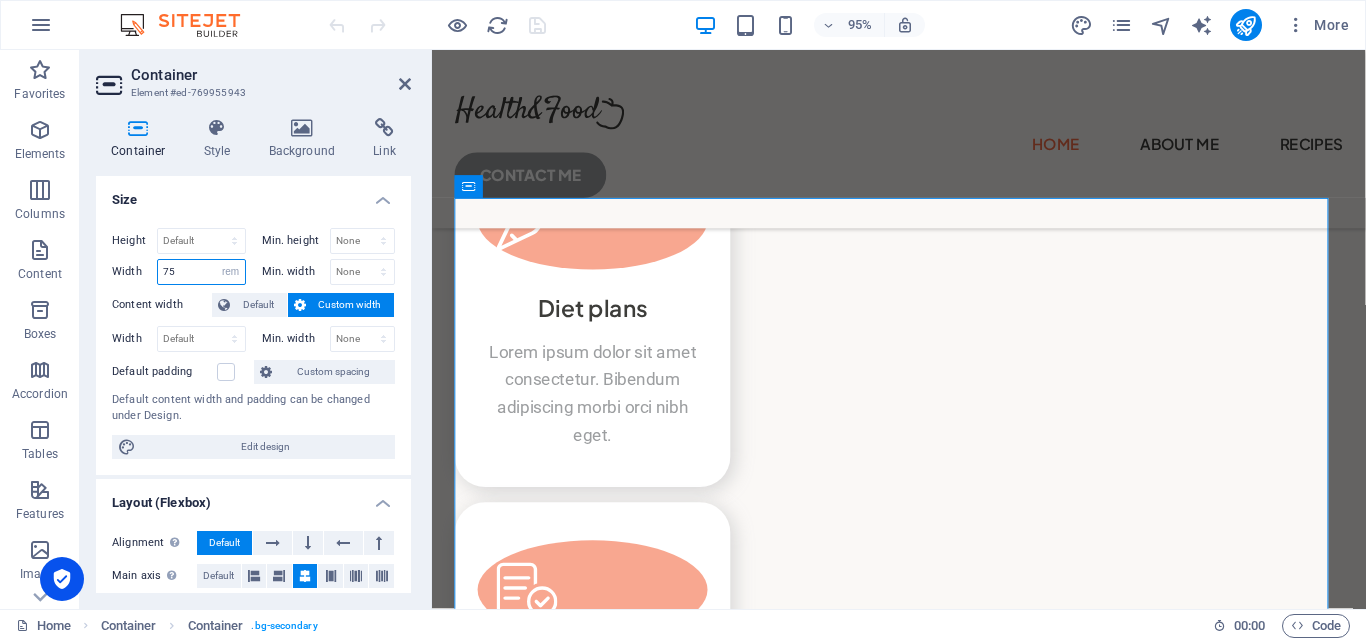 click on "75" at bounding box center [201, 272] 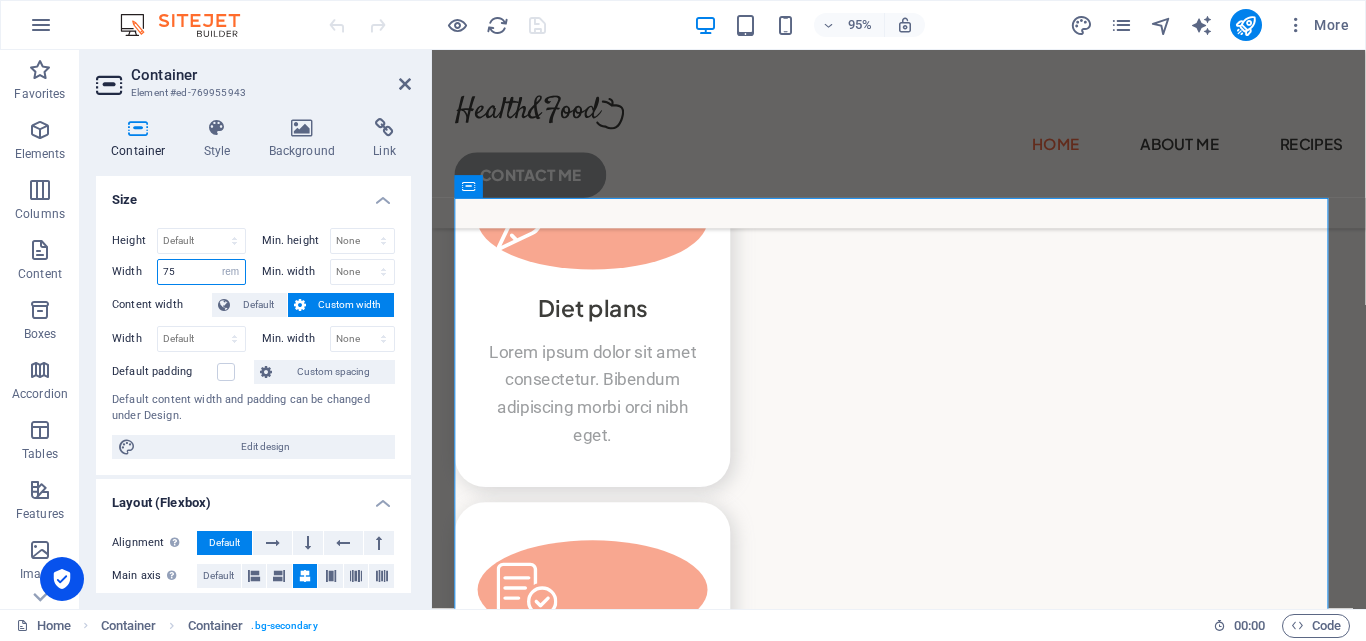 type on "7" 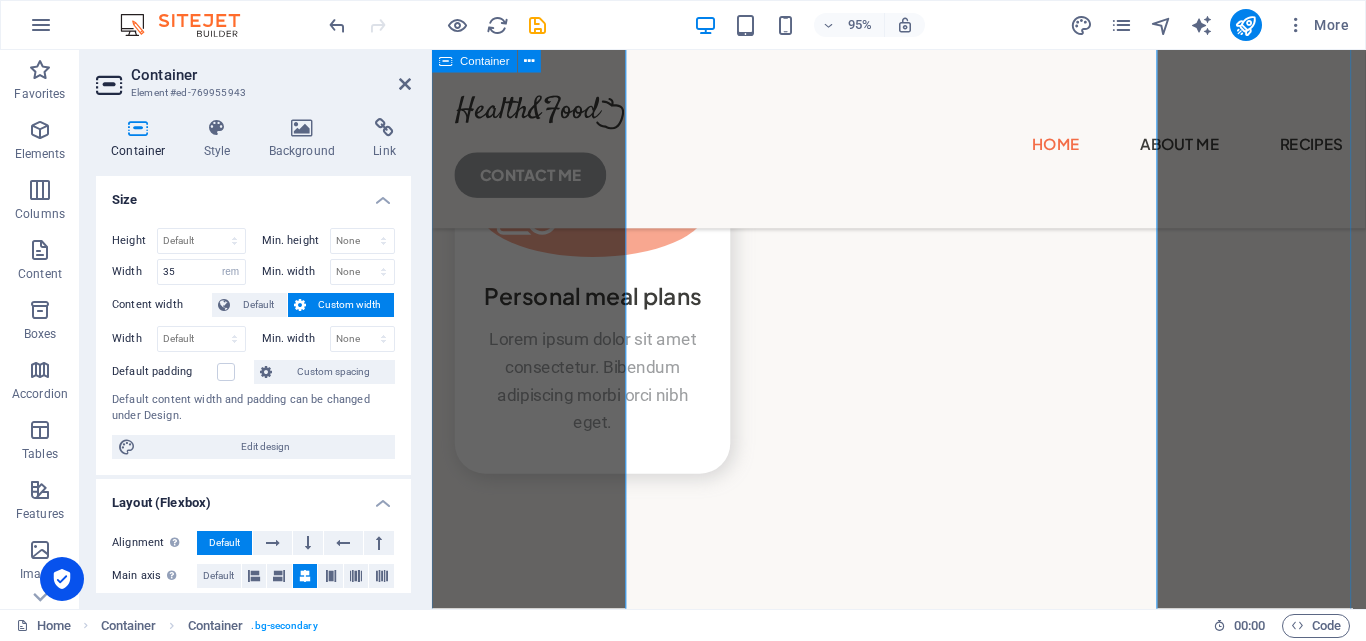 scroll, scrollTop: 5499, scrollLeft: 0, axis: vertical 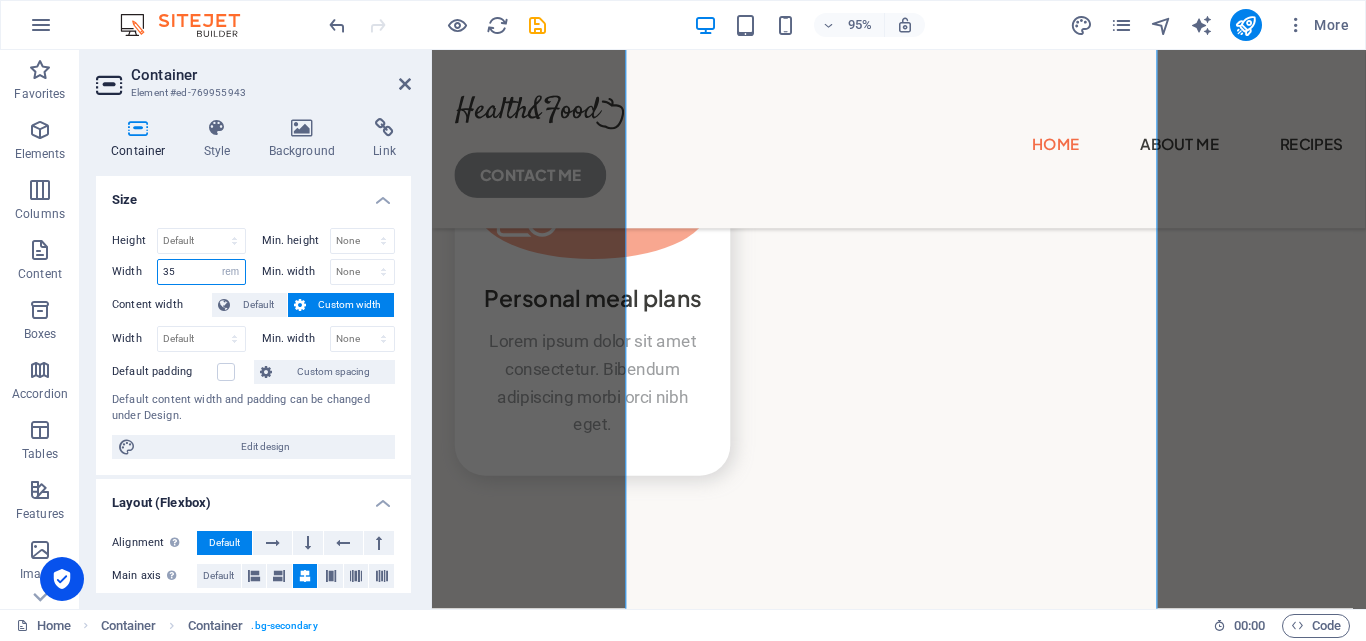 click on "35" at bounding box center [201, 272] 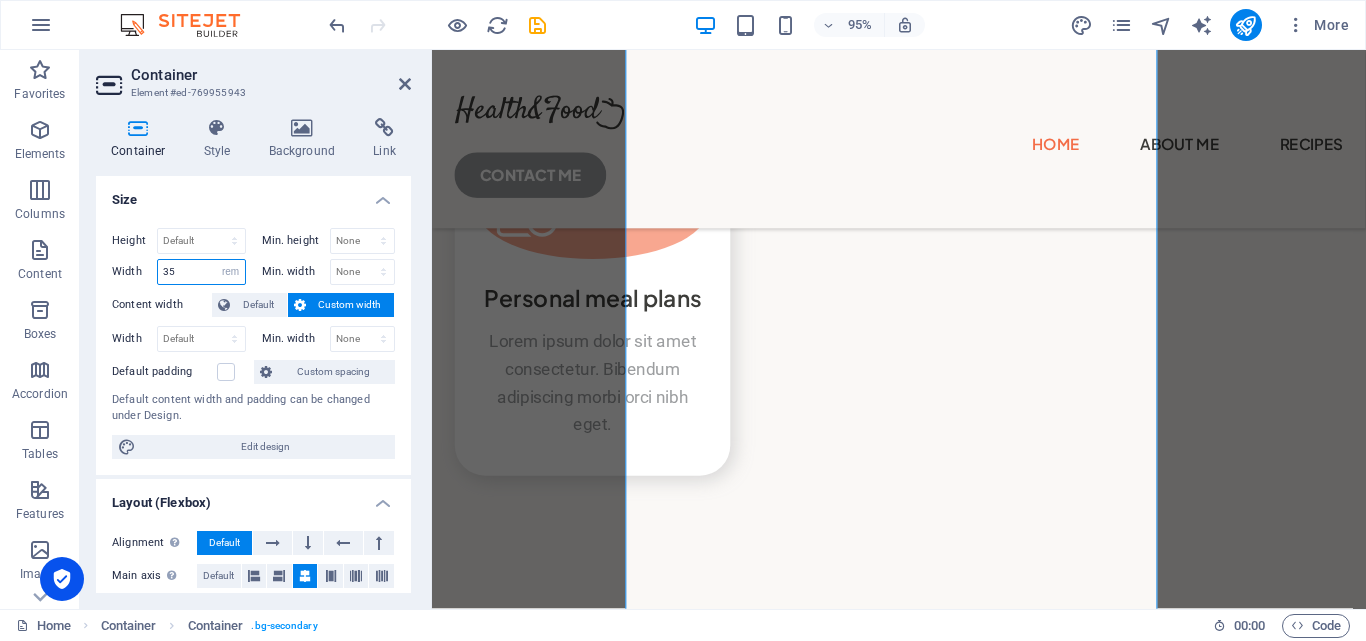 type on "3" 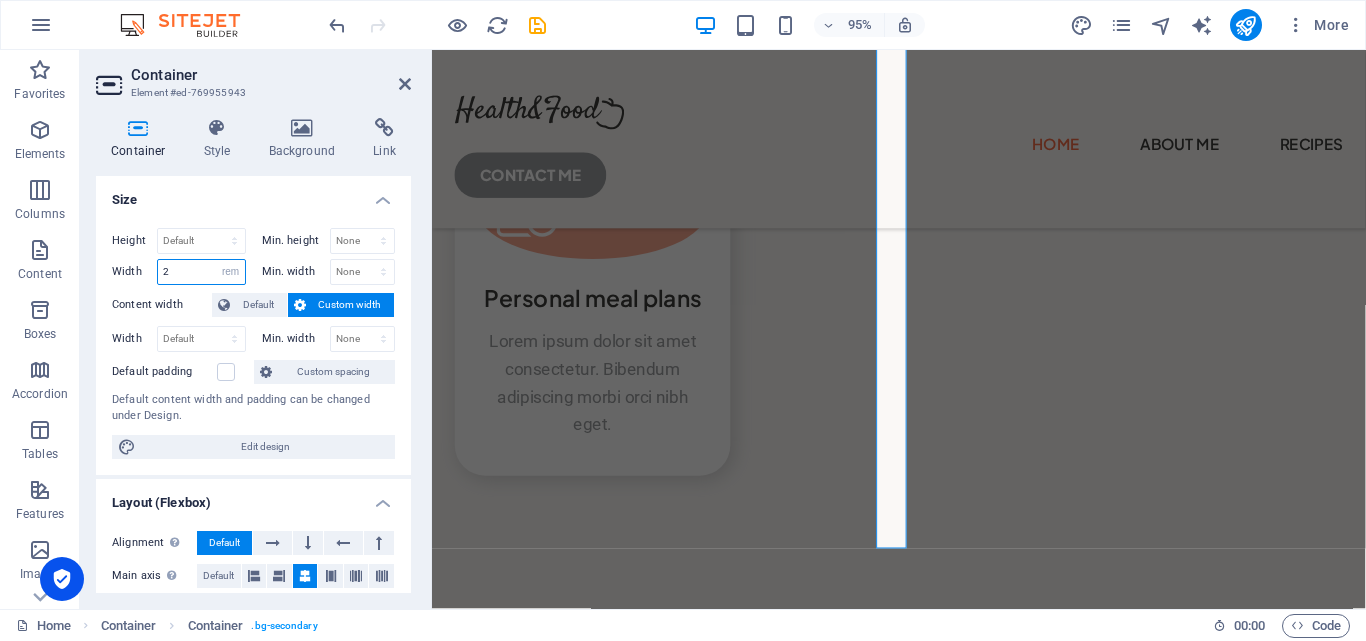 click on "2" at bounding box center [201, 272] 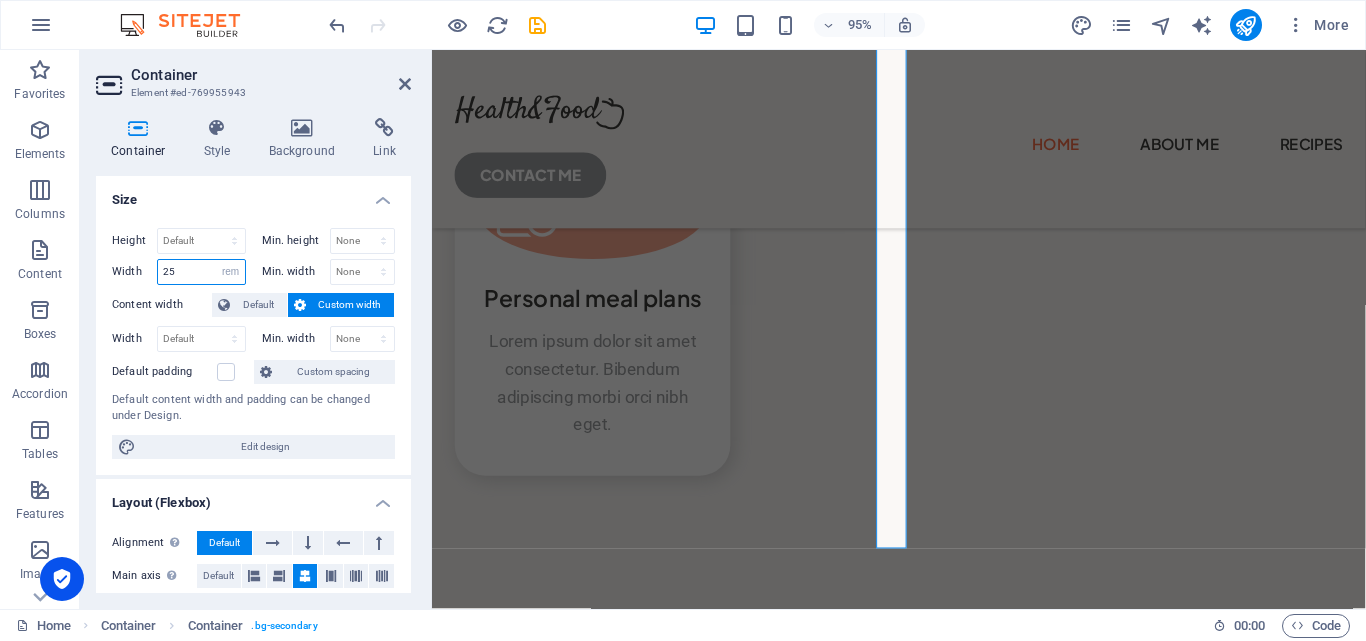 type on "25" 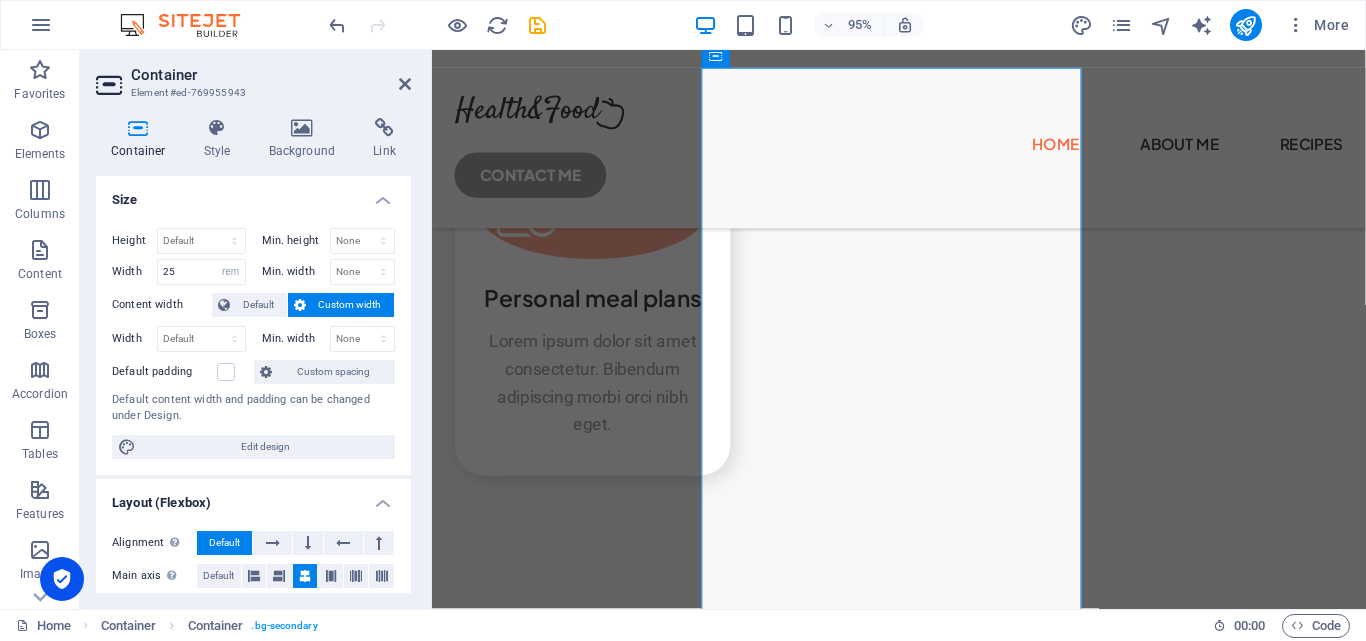 scroll, scrollTop: 5199, scrollLeft: 0, axis: vertical 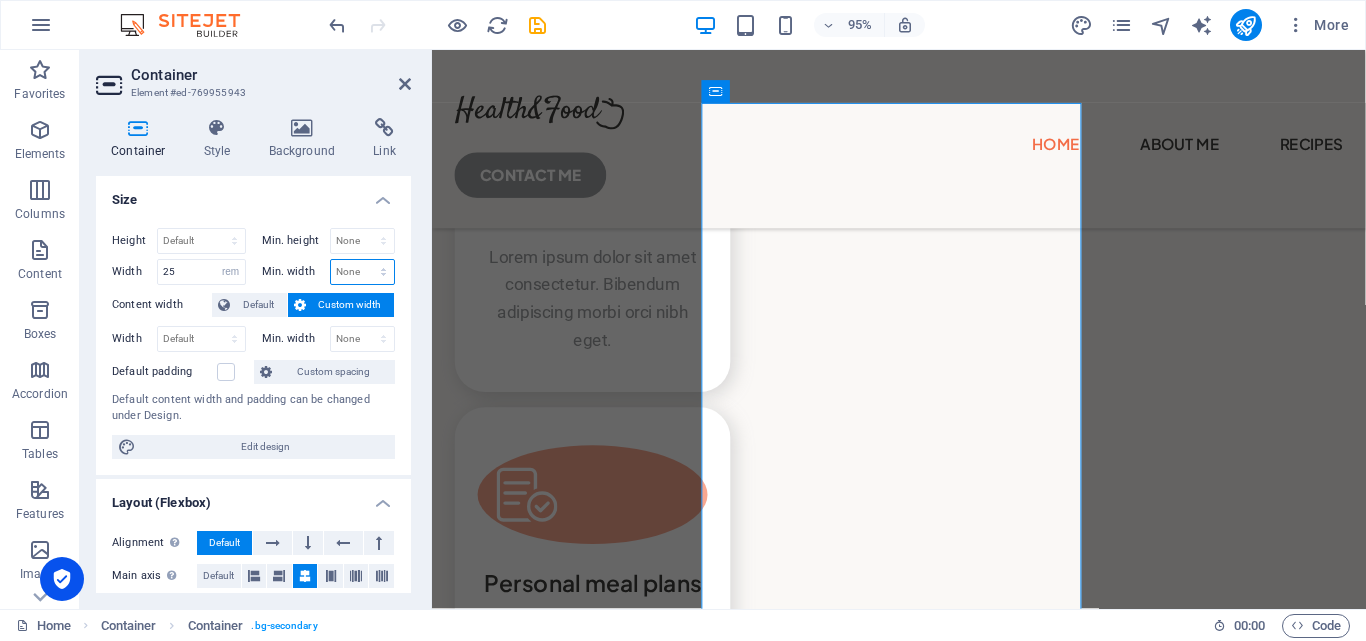 click on "None px rem % vh vw" at bounding box center [363, 272] 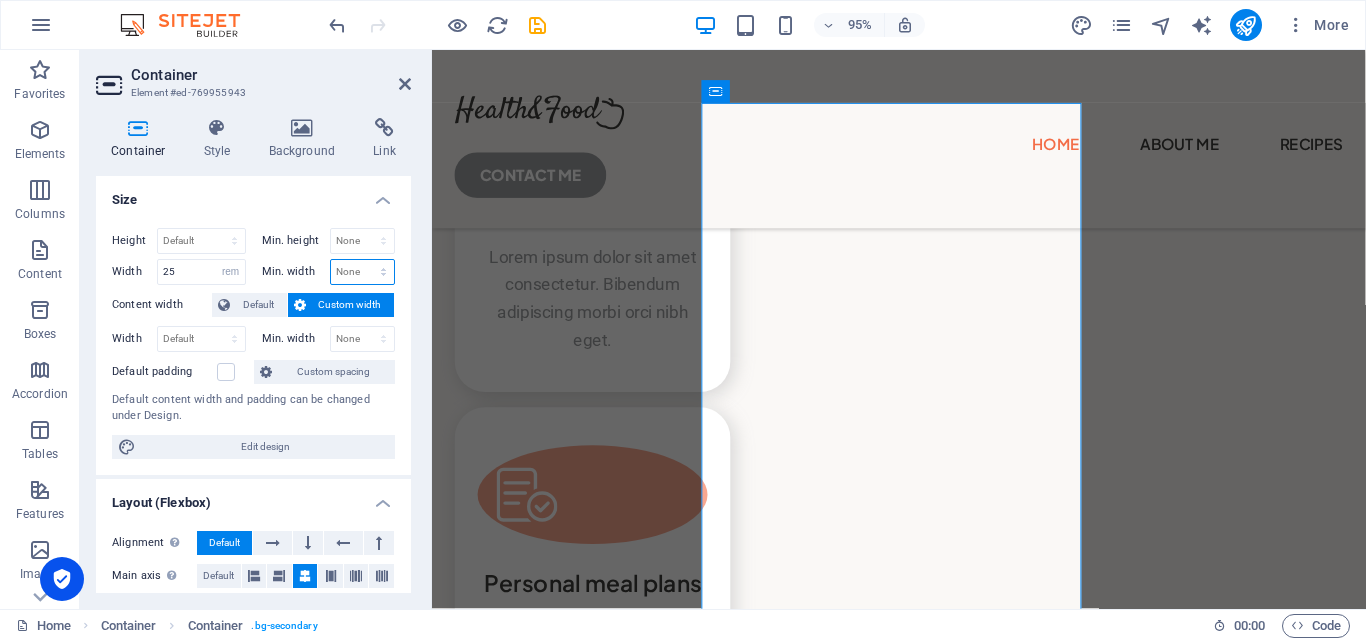 select on "px" 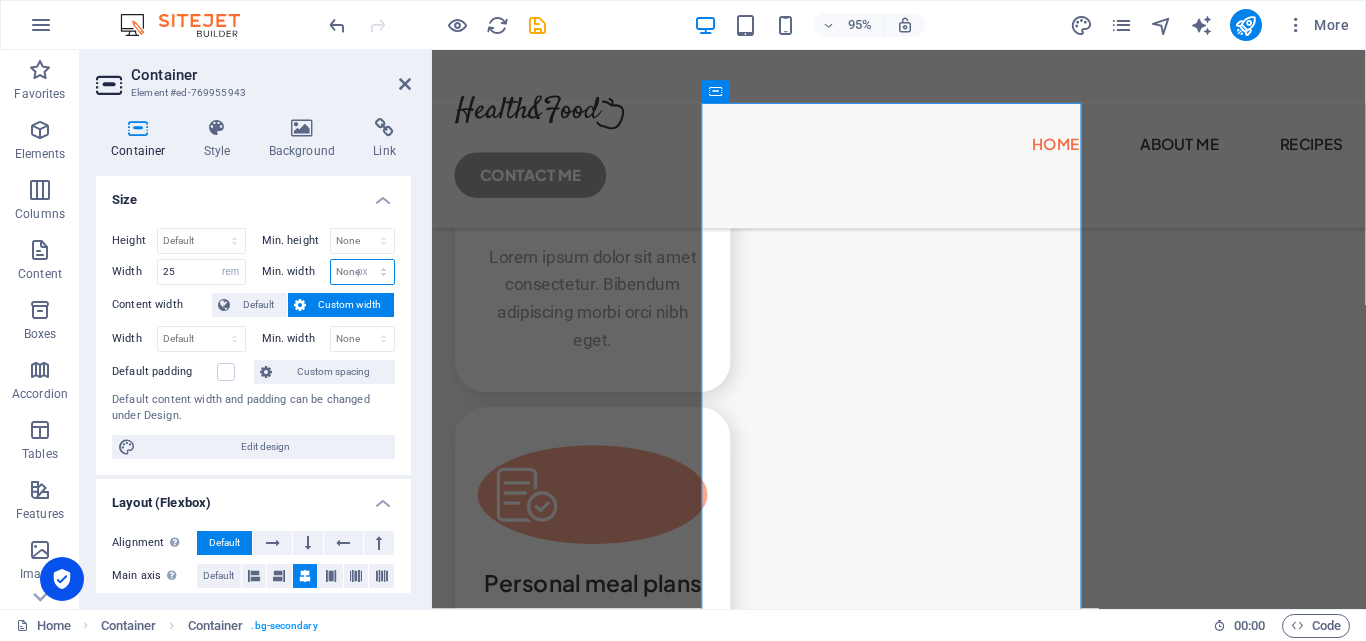 click on "None px rem % vh vw" at bounding box center (363, 272) 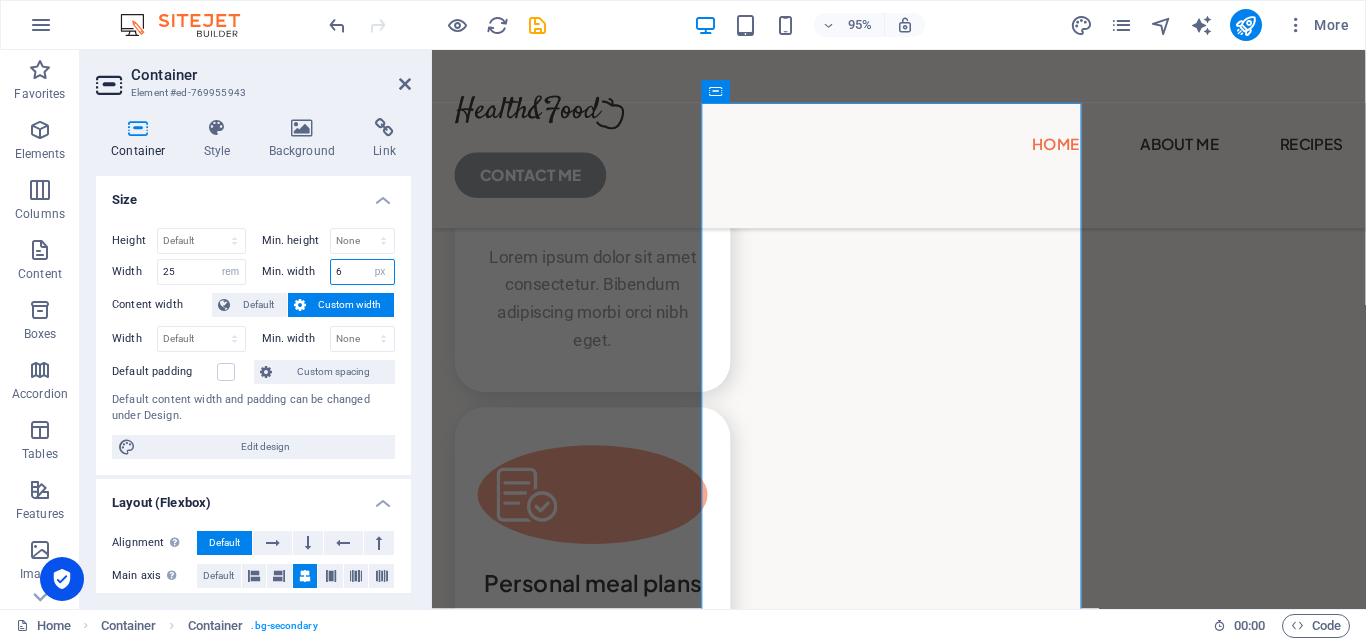 type on "6" 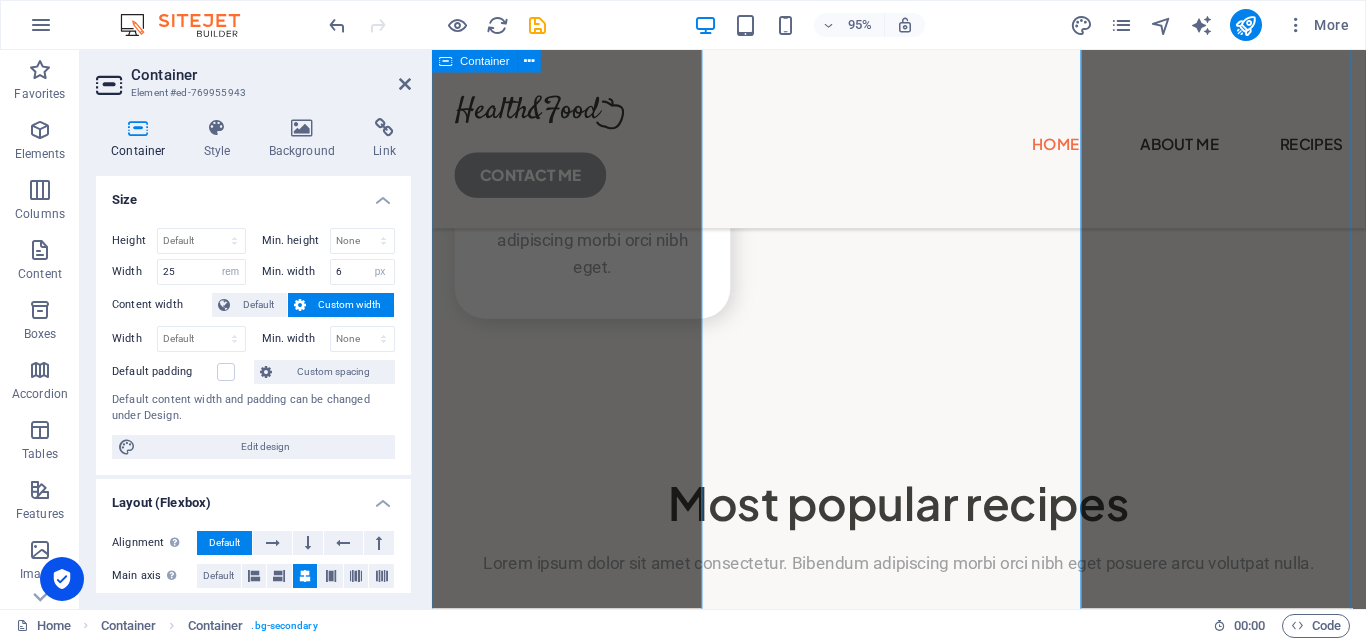scroll, scrollTop: 5499, scrollLeft: 0, axis: vertical 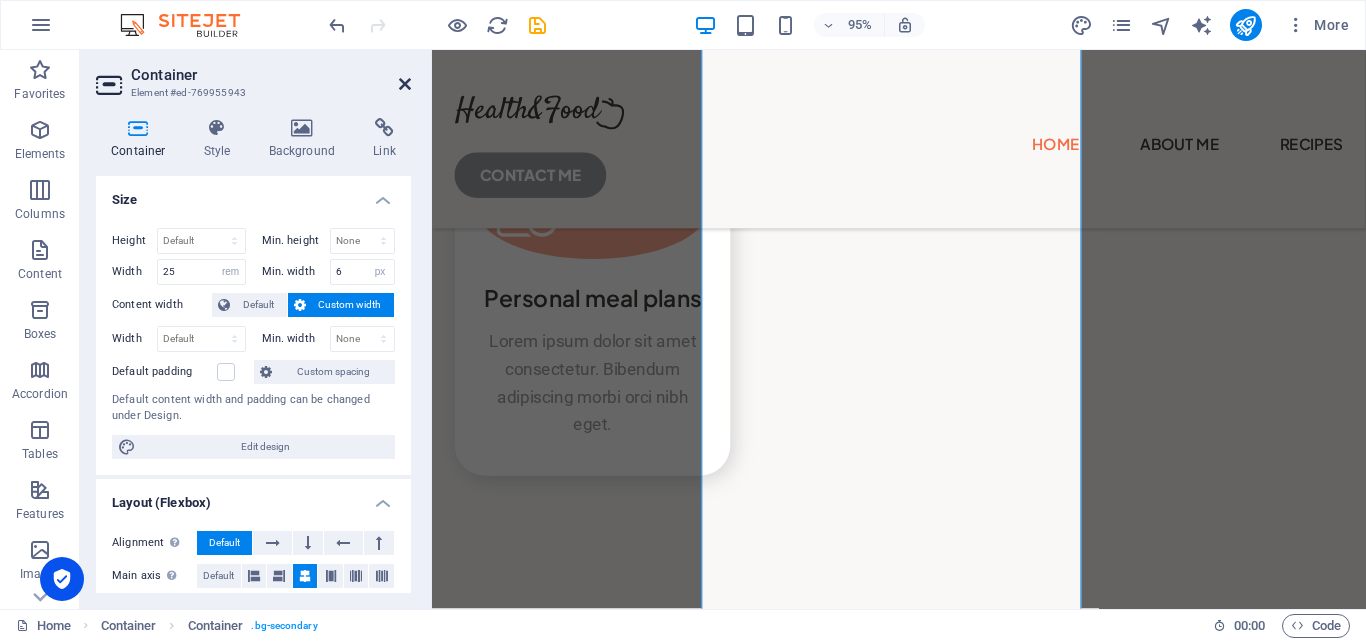 click at bounding box center (405, 84) 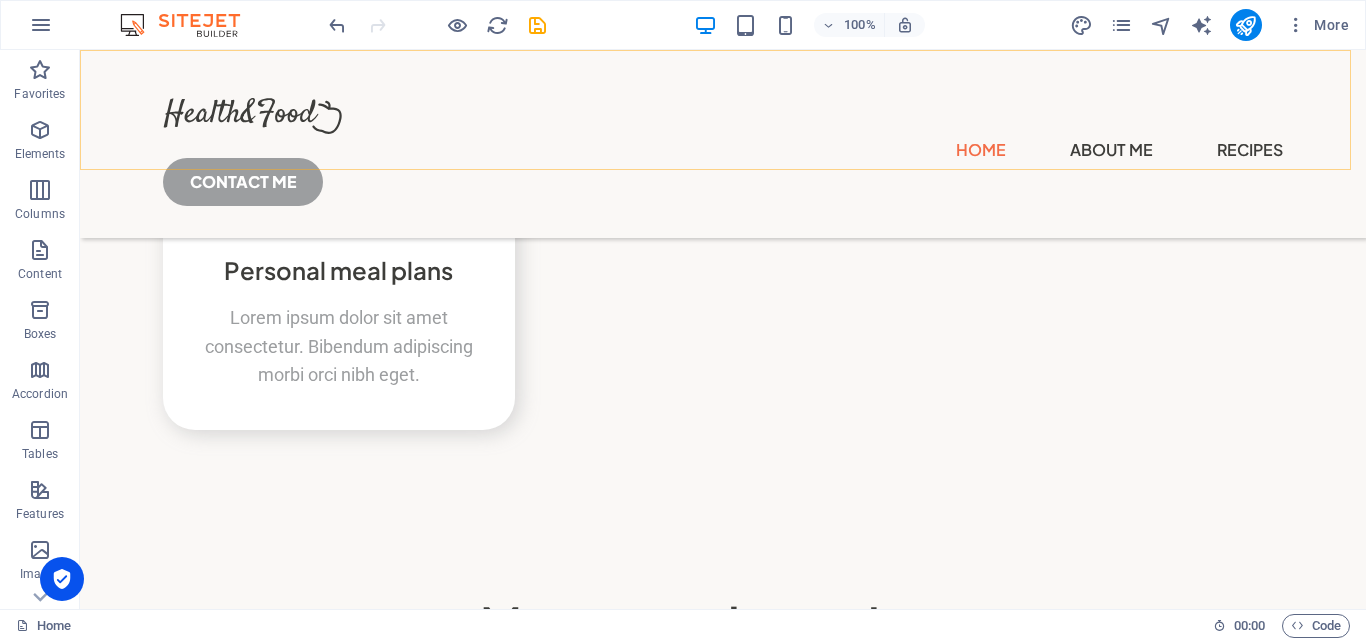 scroll, scrollTop: 5588, scrollLeft: 0, axis: vertical 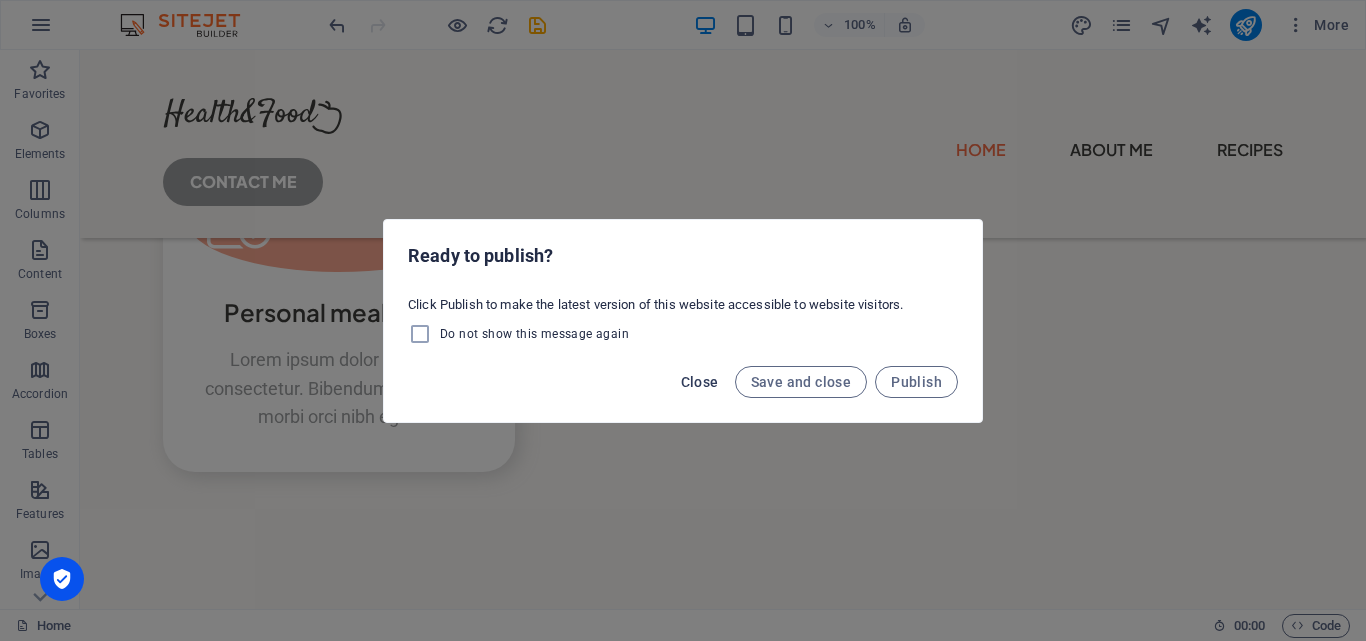 click on "Close" at bounding box center (700, 382) 